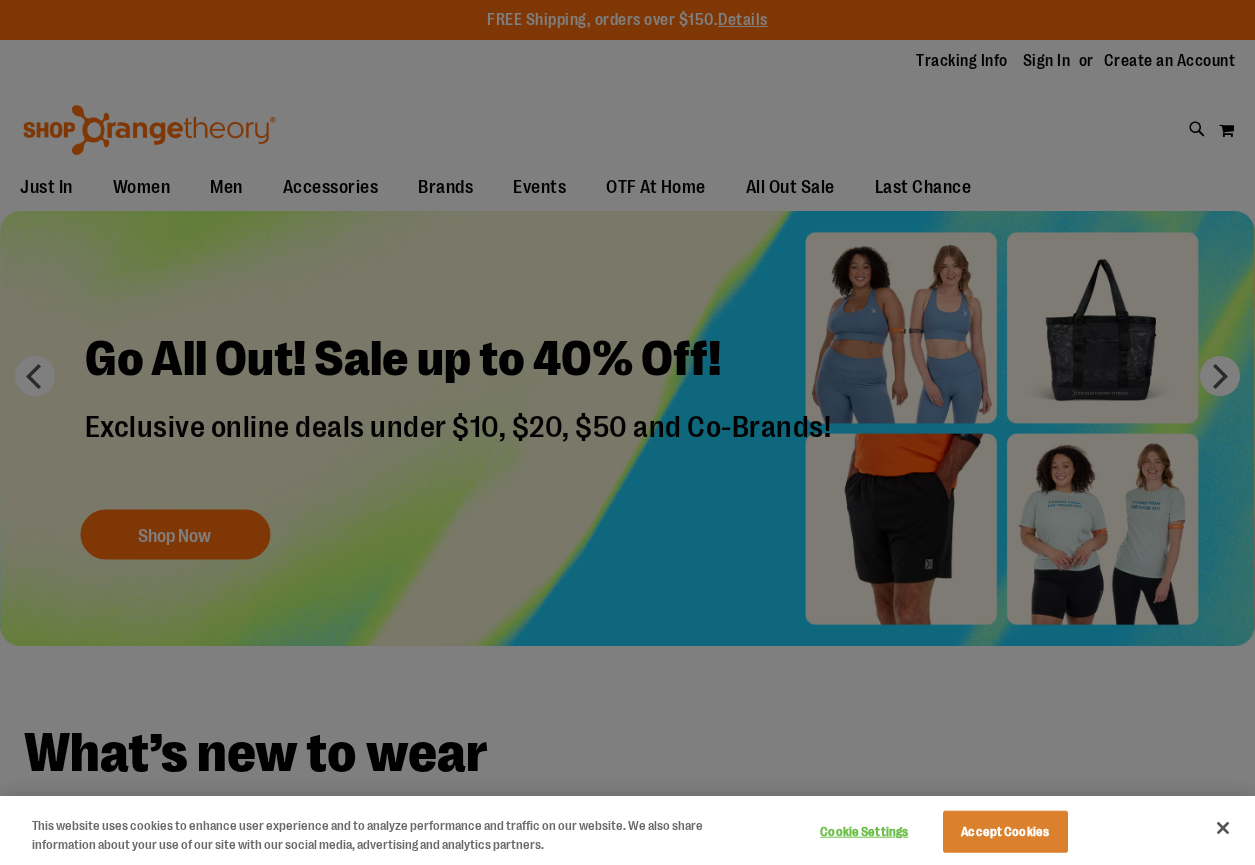 scroll, scrollTop: 0, scrollLeft: 0, axis: both 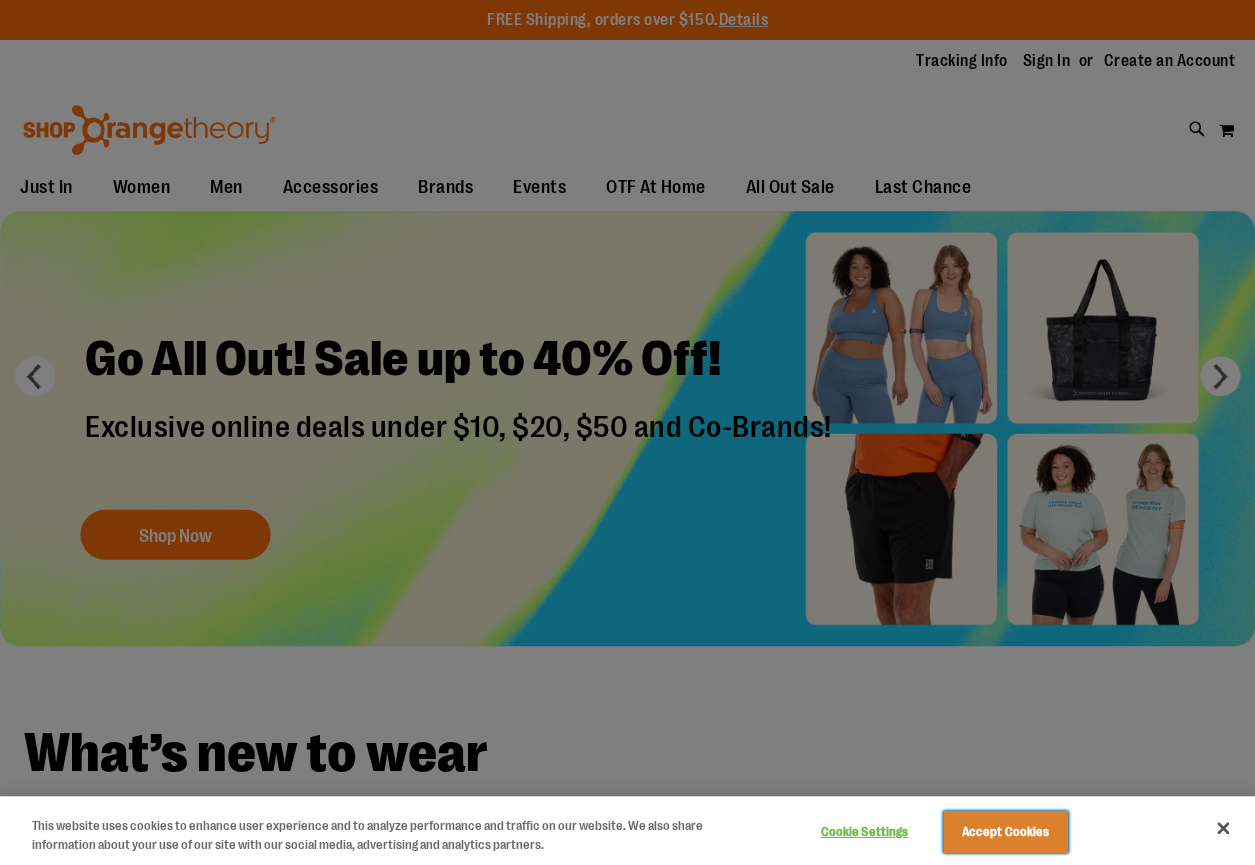 click on "Accept Cookies" at bounding box center (1005, 832) 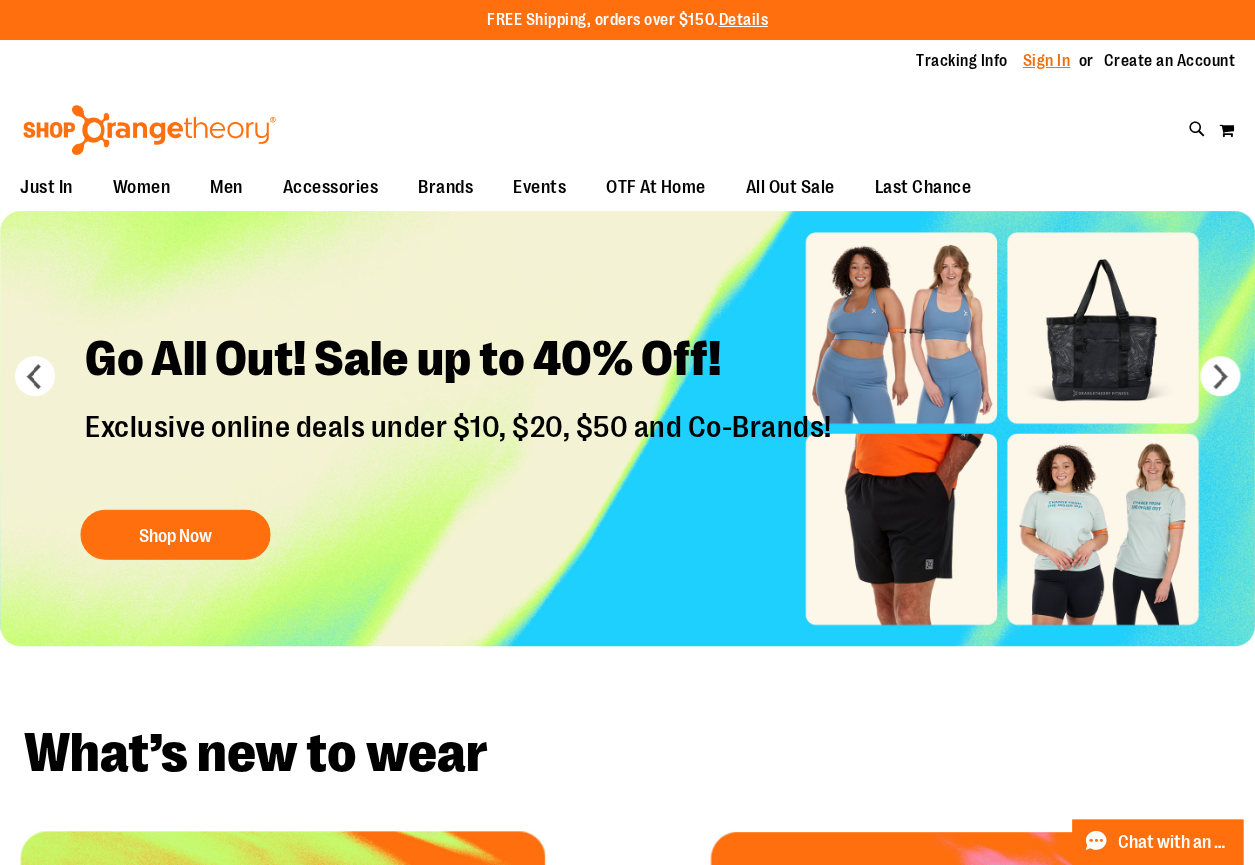 click on "Sign In" at bounding box center [1047, 61] 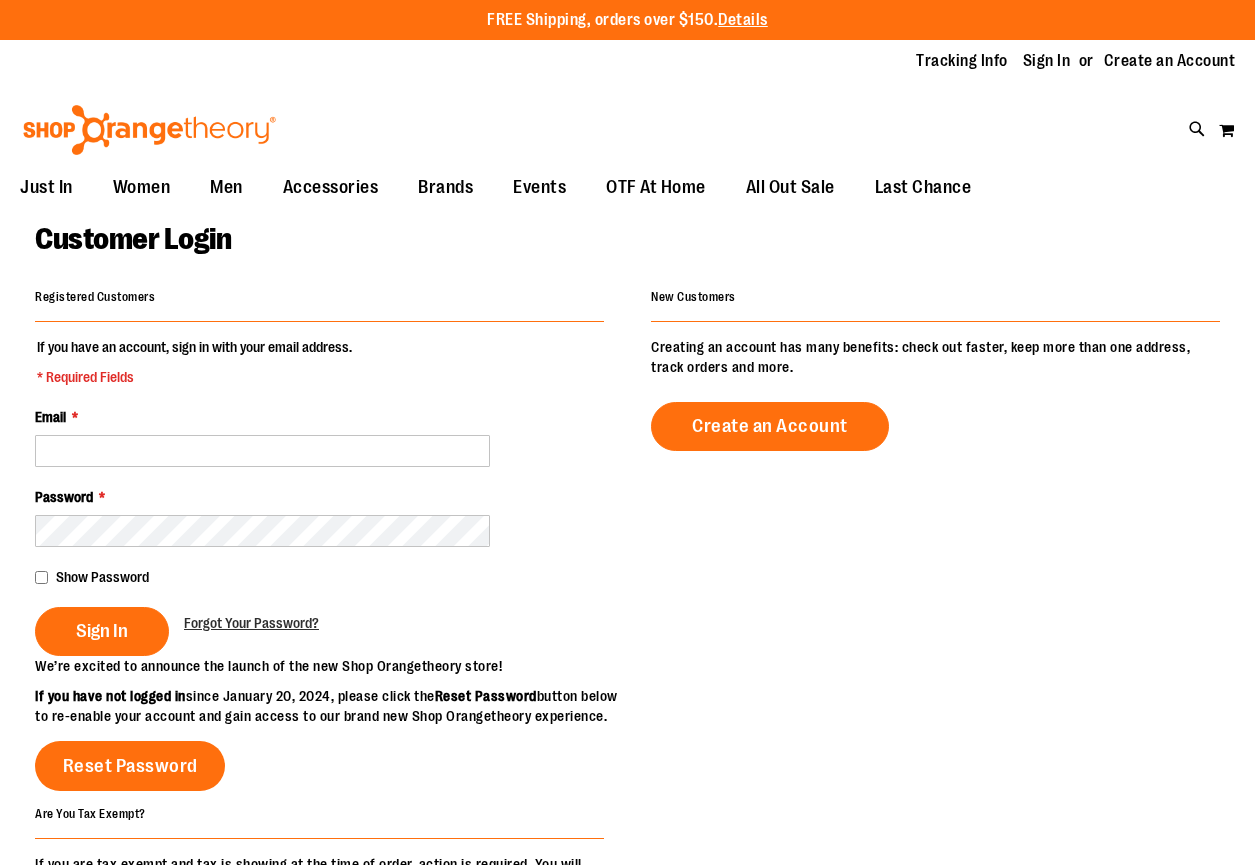 scroll, scrollTop: 0, scrollLeft: 0, axis: both 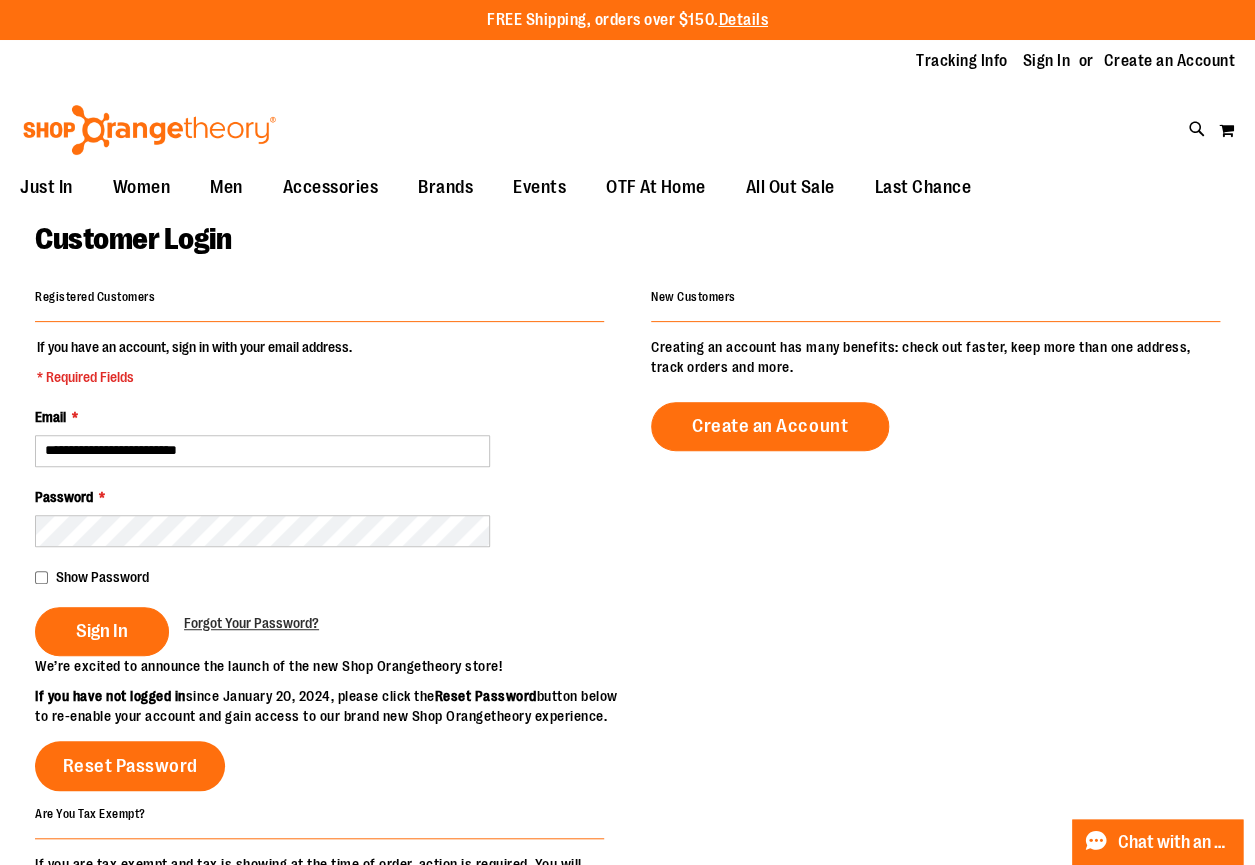 type on "**********" 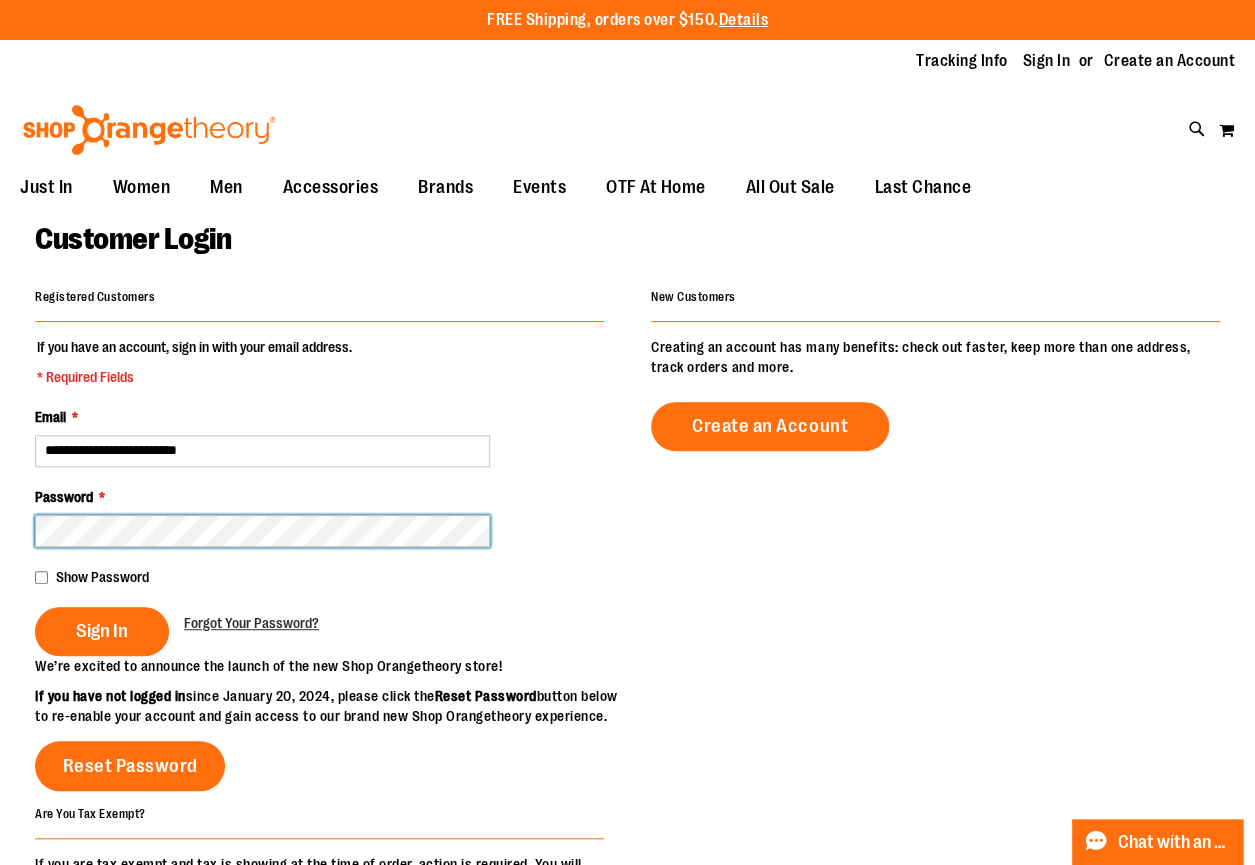 click on "Sign In" at bounding box center [102, 631] 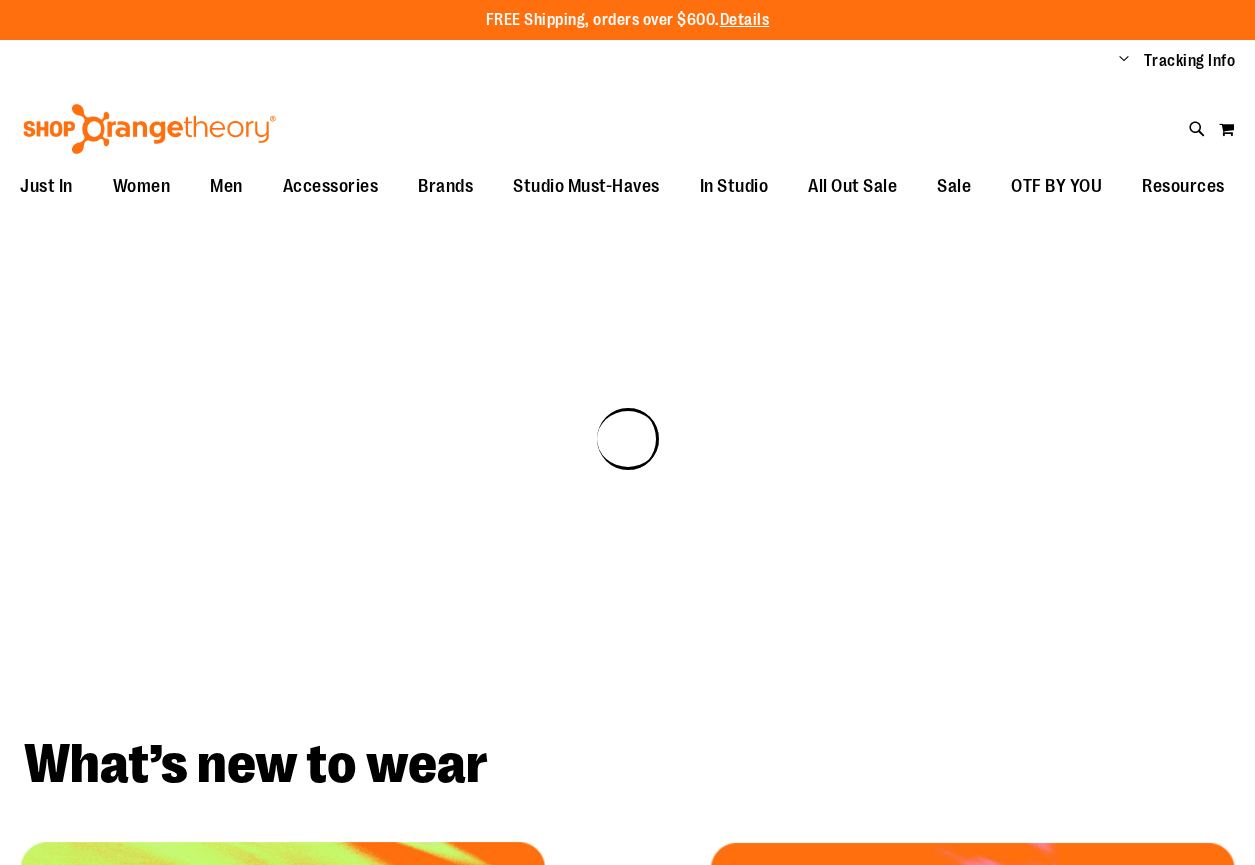 scroll, scrollTop: 0, scrollLeft: 0, axis: both 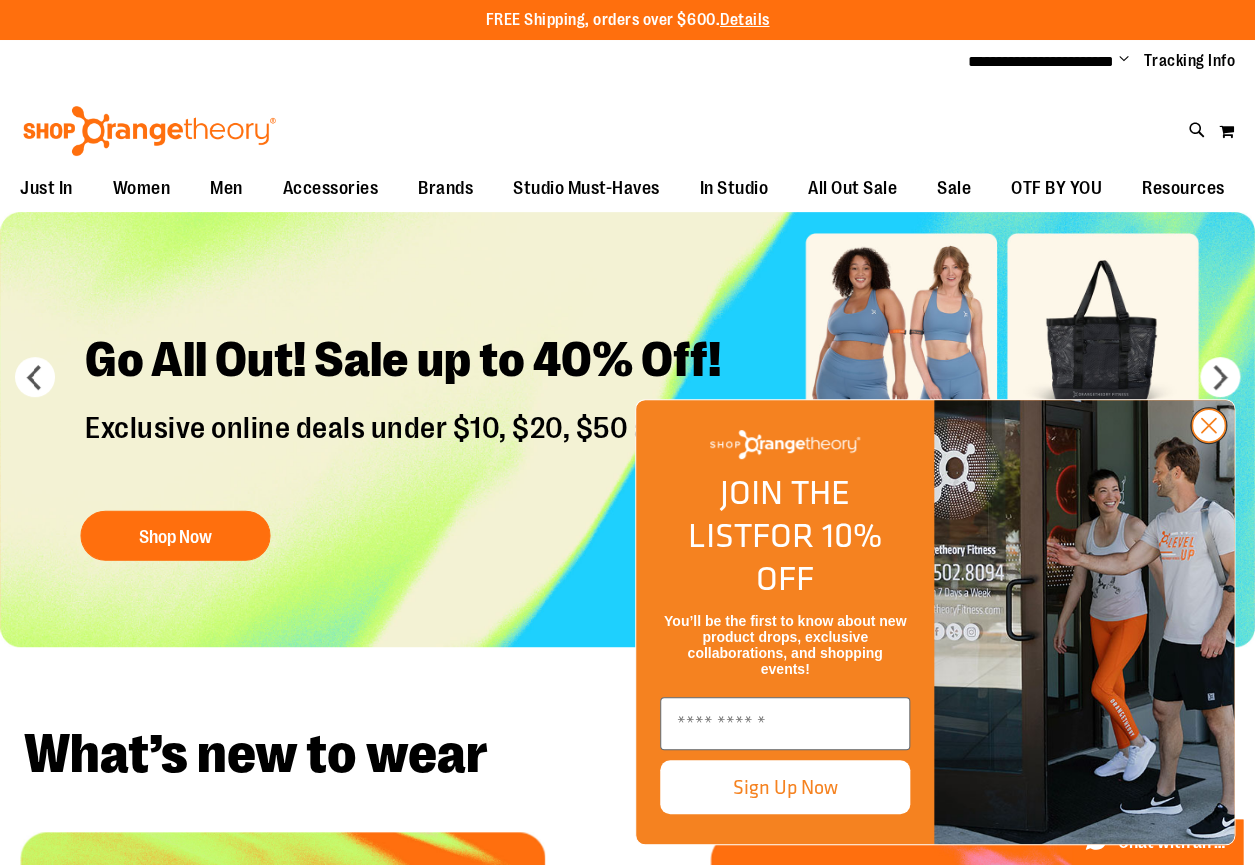 click 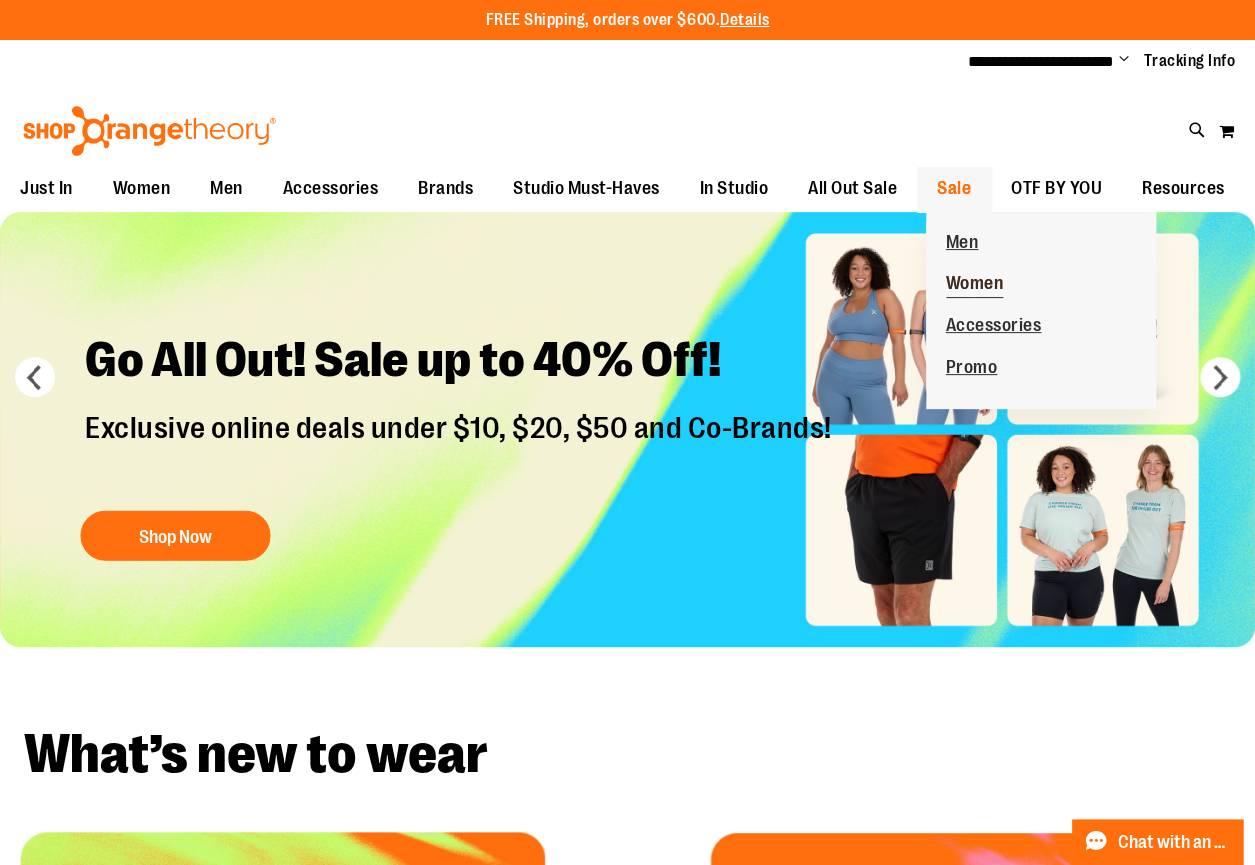 click on "Women" at bounding box center [975, 285] 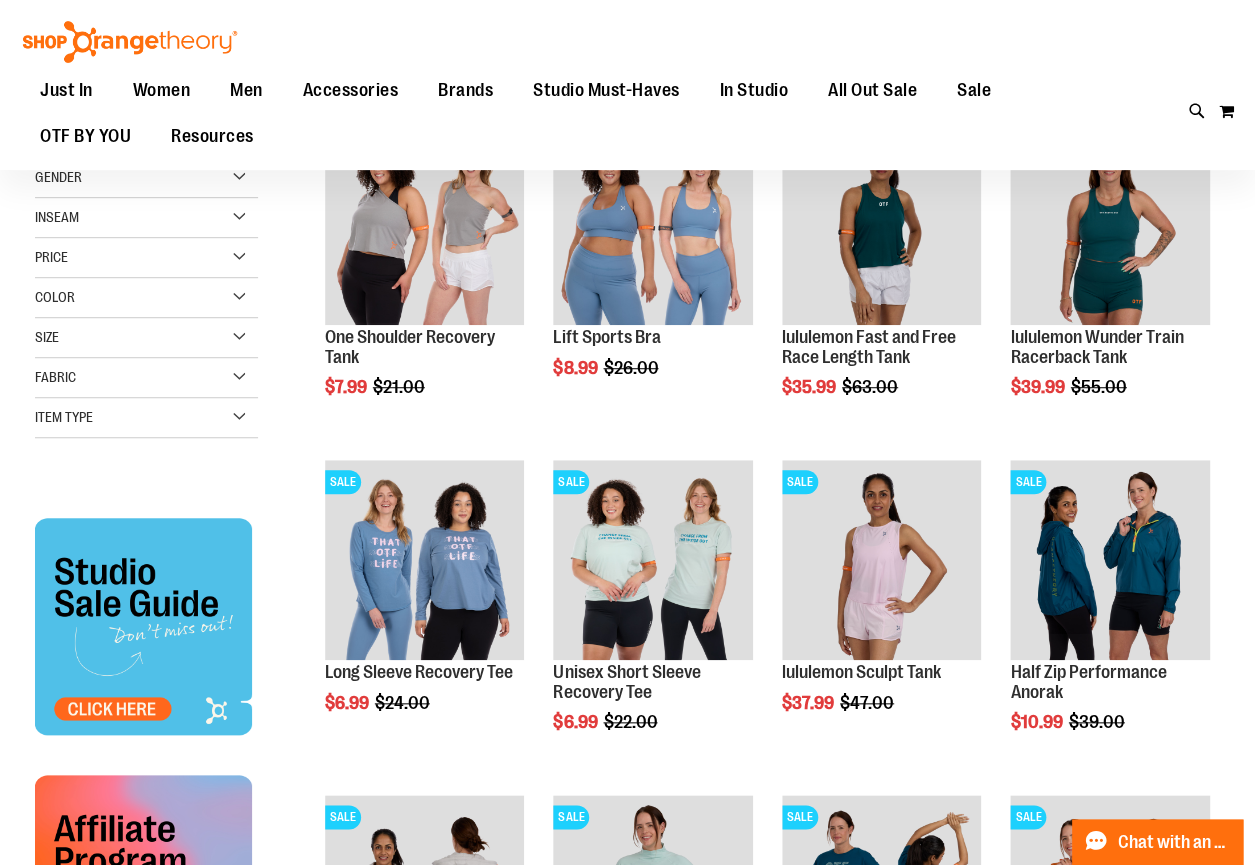 scroll, scrollTop: 362, scrollLeft: 0, axis: vertical 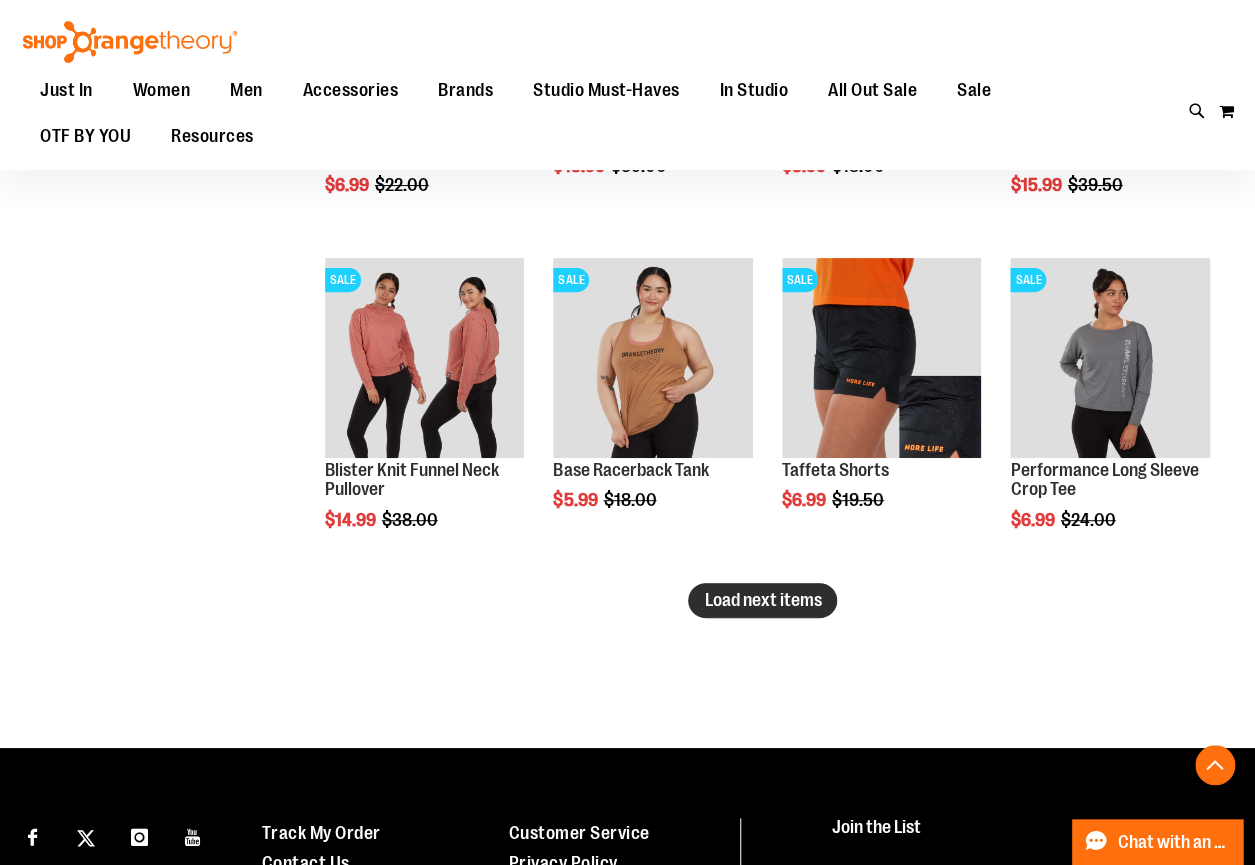 click on "Load next items" at bounding box center (762, 600) 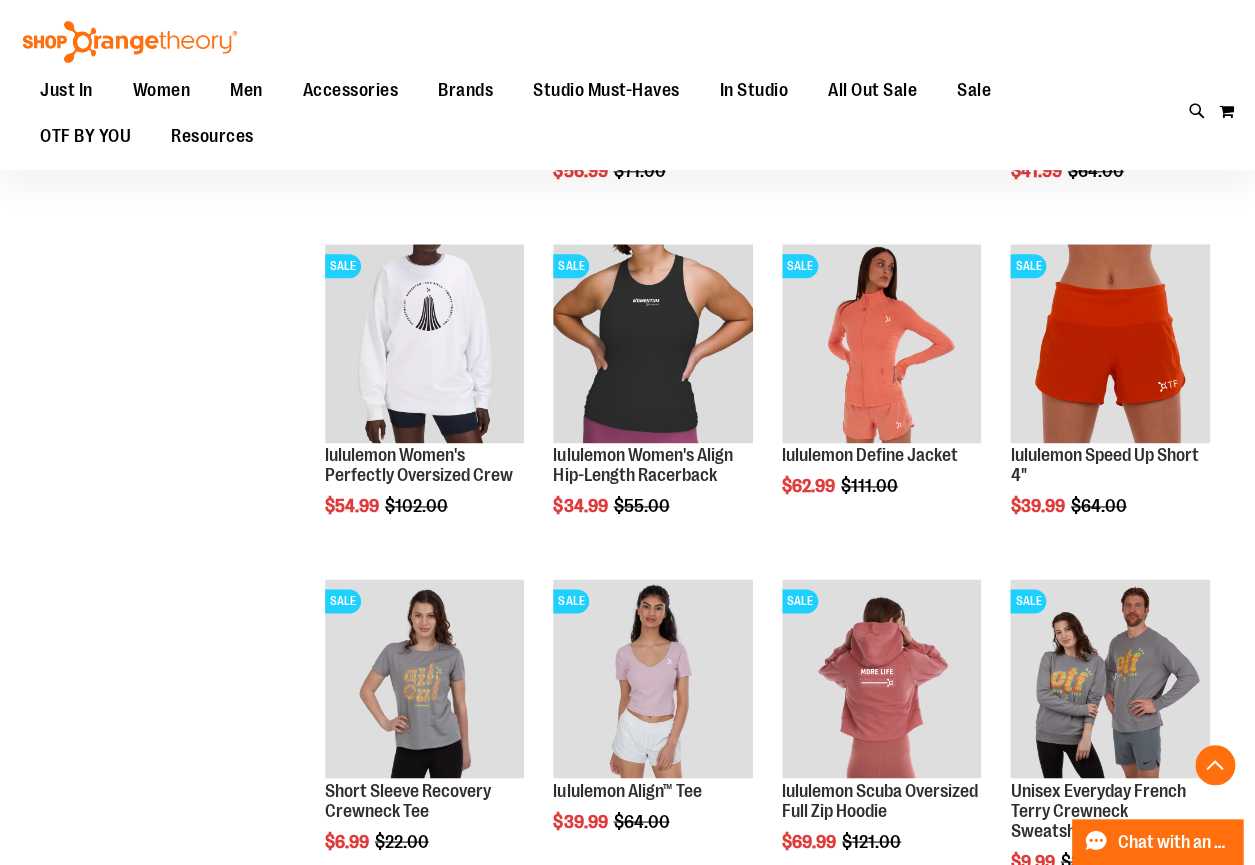 scroll, scrollTop: 3726, scrollLeft: 0, axis: vertical 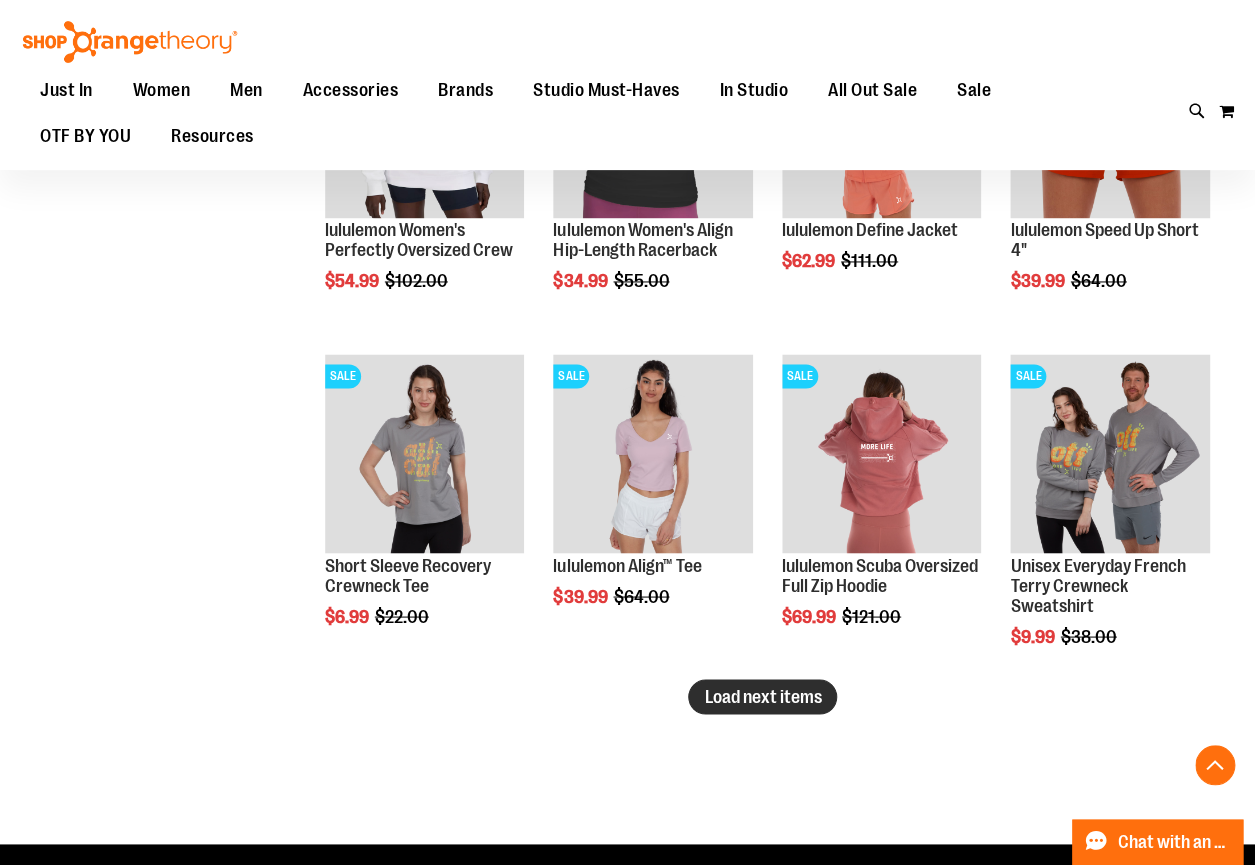 click on "Load next items" at bounding box center (762, 696) 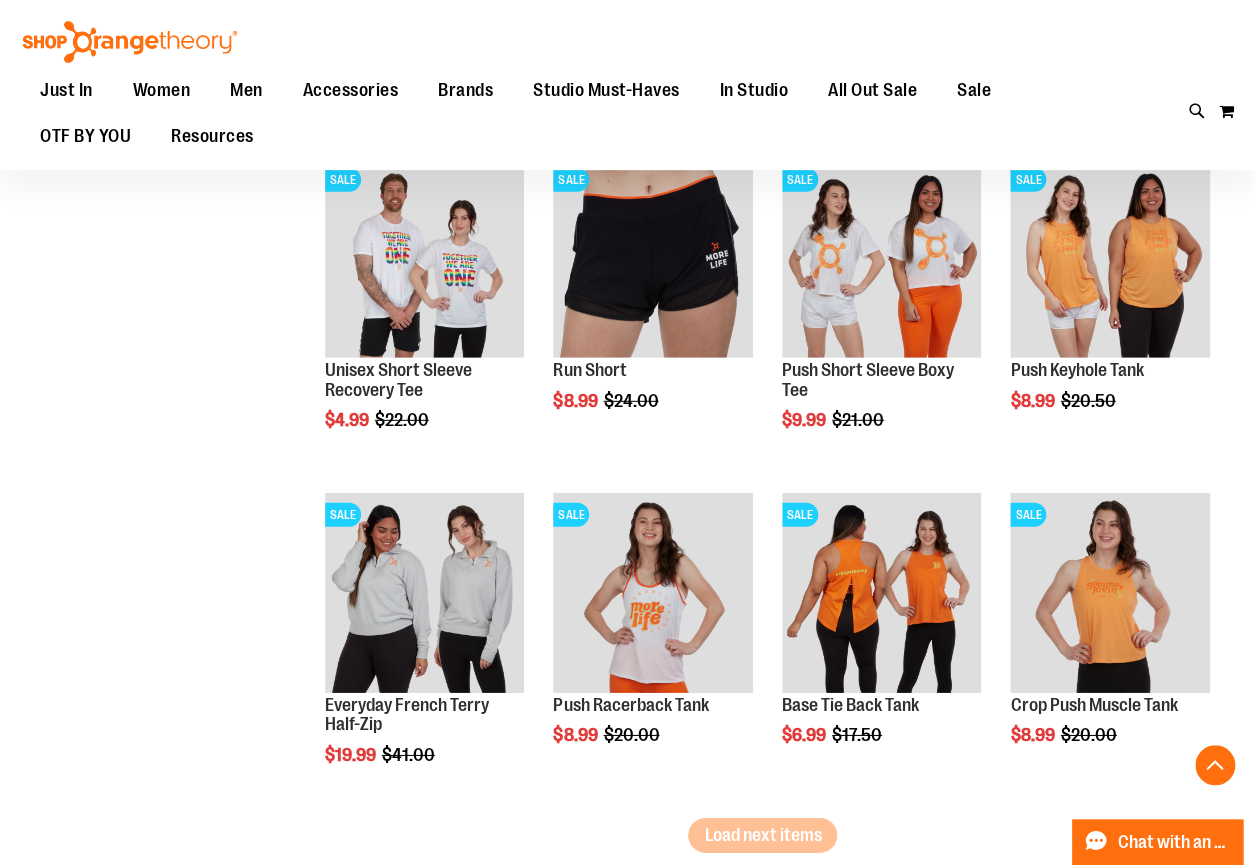 scroll, scrollTop: 4635, scrollLeft: 0, axis: vertical 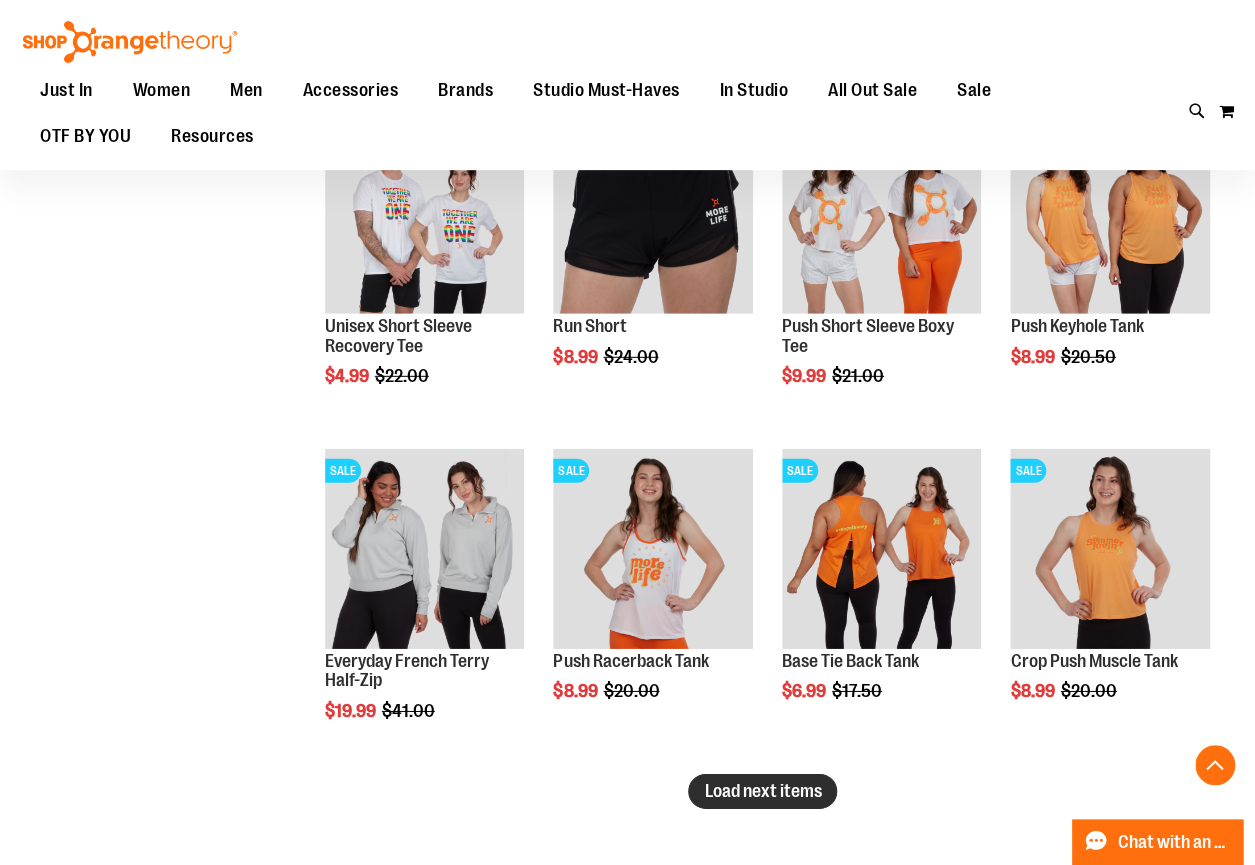 click on "Load next items" at bounding box center (762, 791) 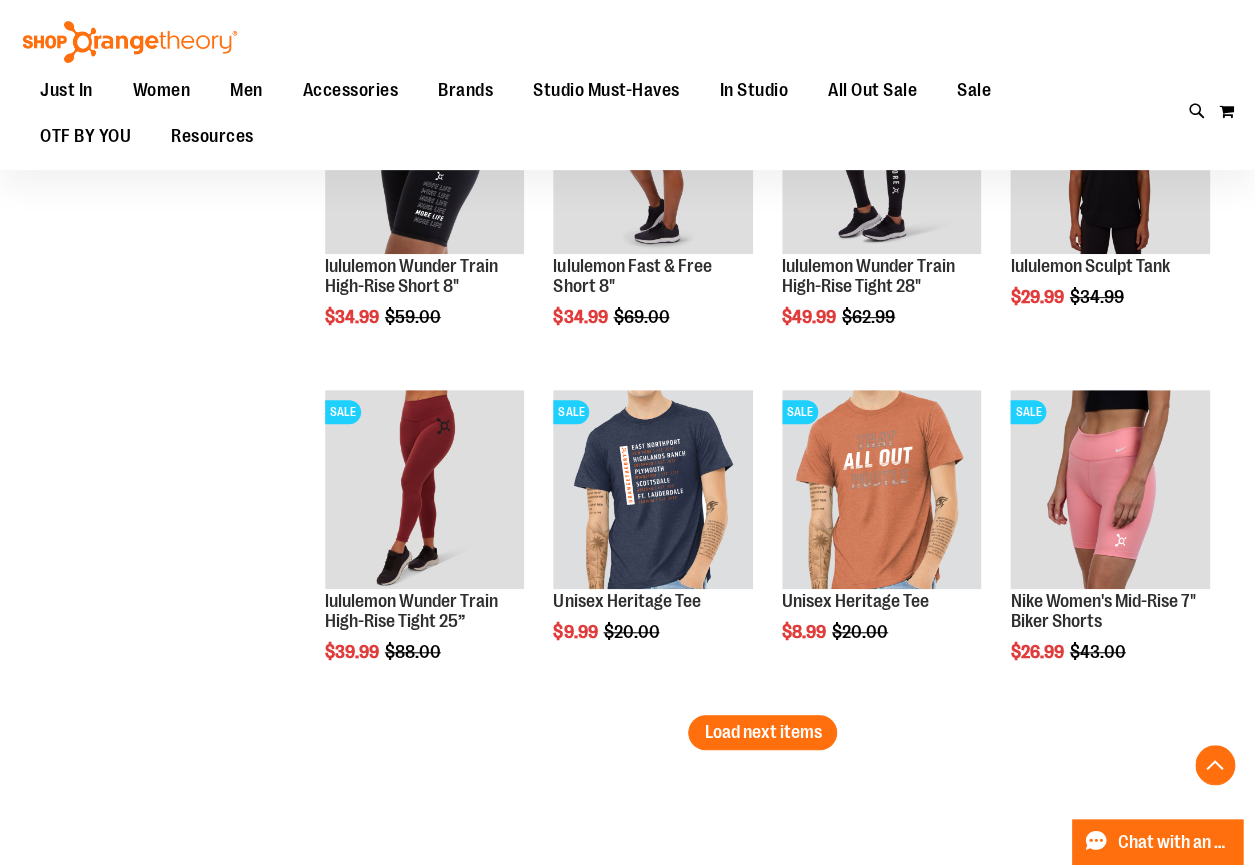 scroll, scrollTop: 5726, scrollLeft: 0, axis: vertical 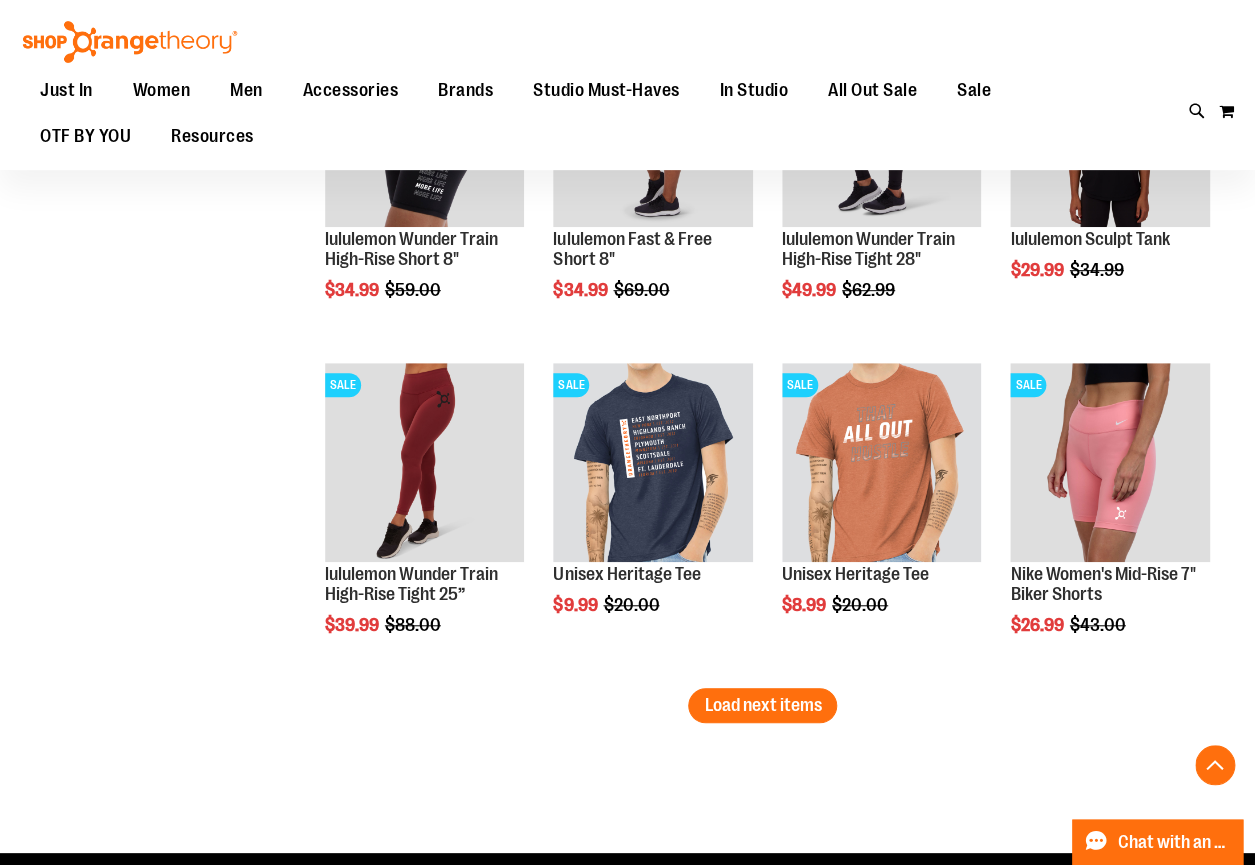 click on "Load next items" at bounding box center (762, 705) 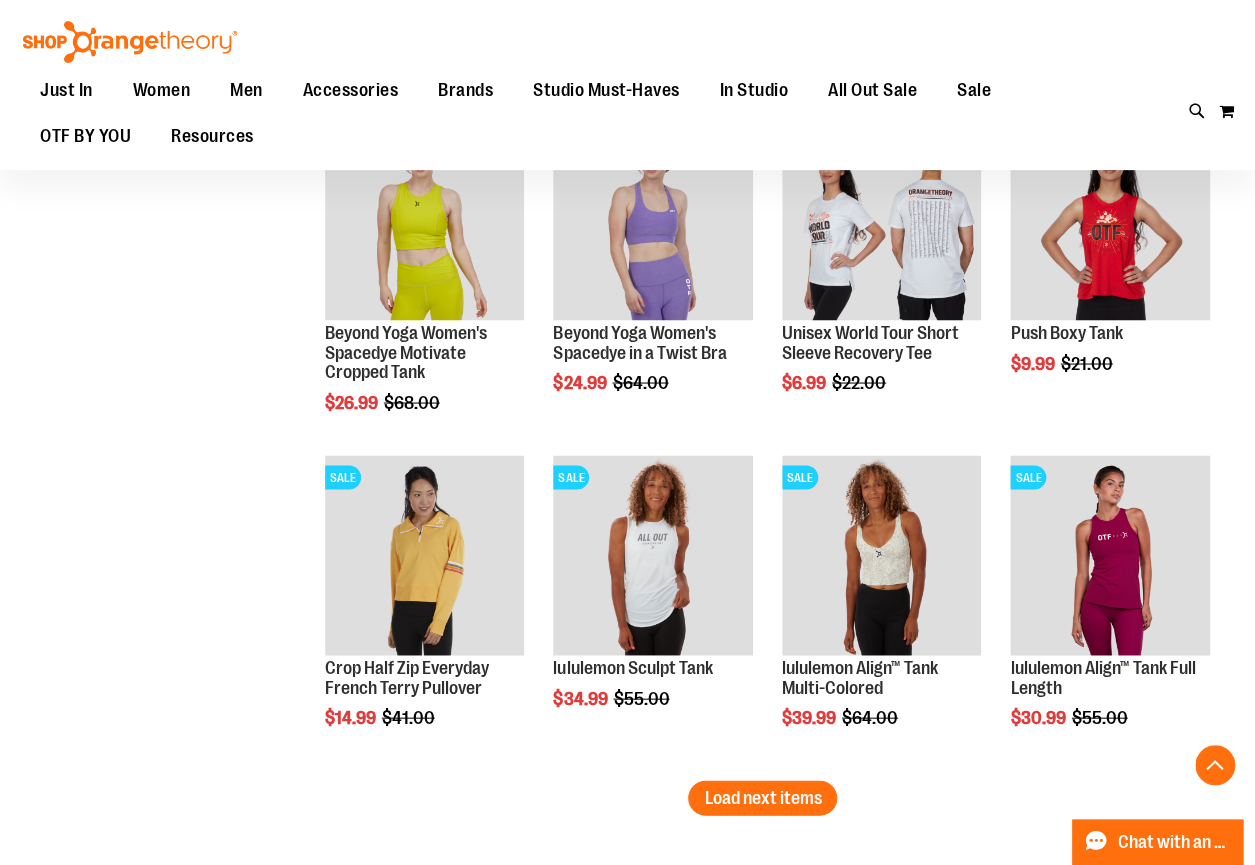 scroll, scrollTop: 6726, scrollLeft: 0, axis: vertical 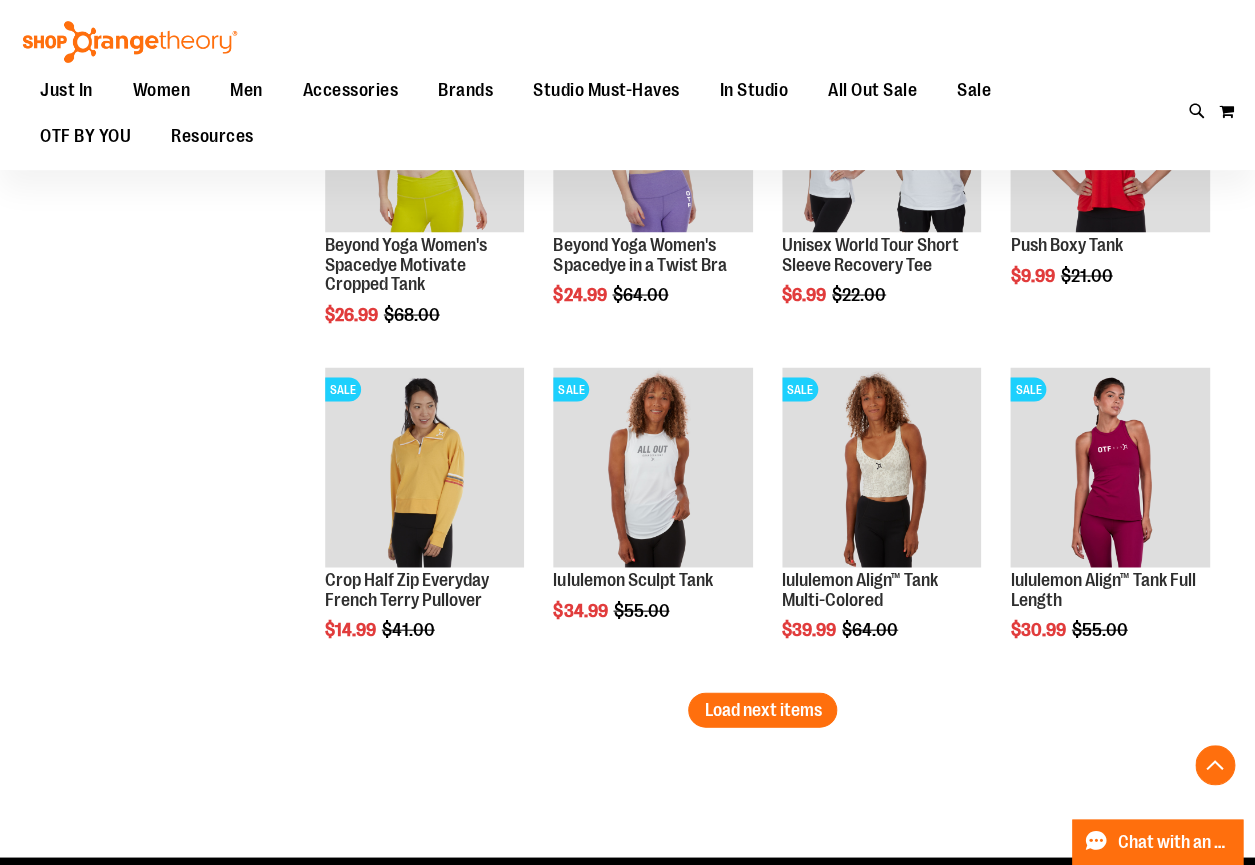 click on "Load next items" at bounding box center (762, 709) 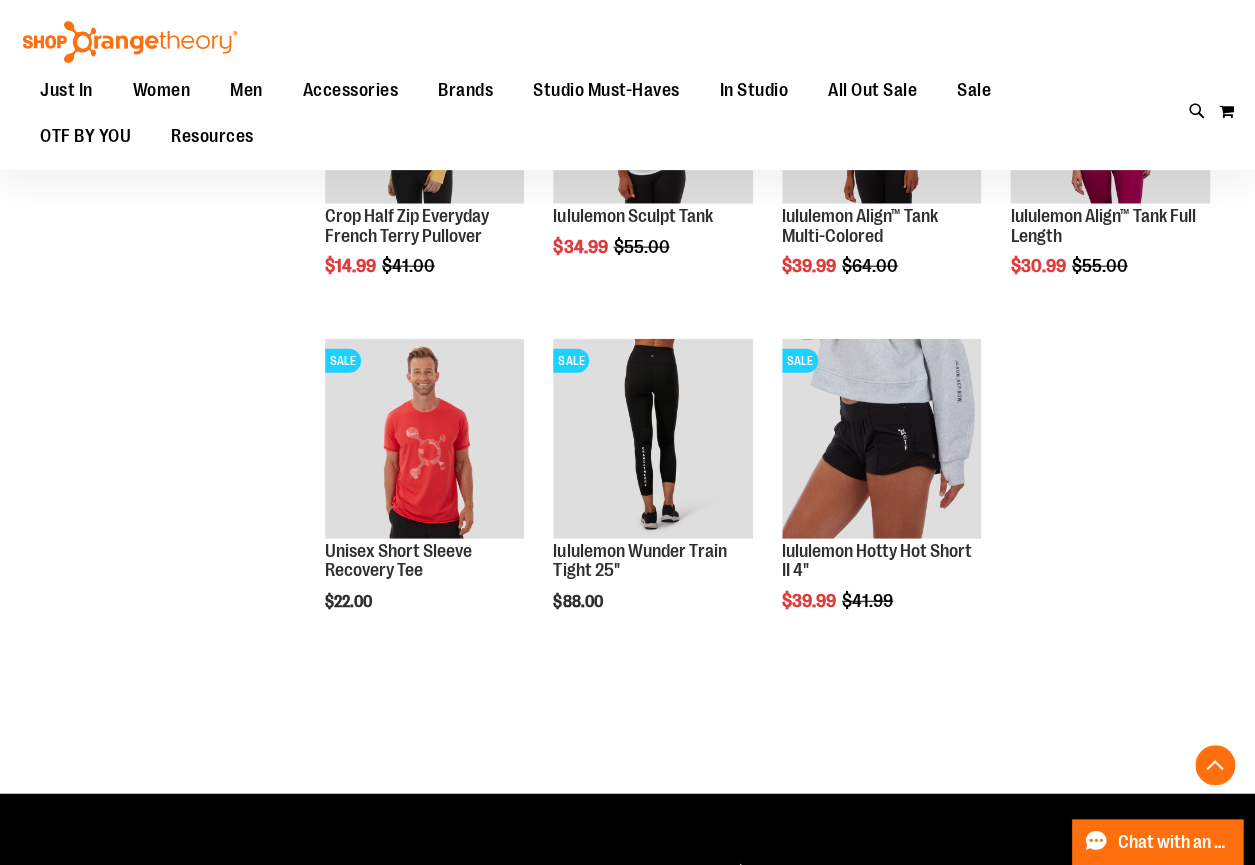 scroll, scrollTop: 7090, scrollLeft: 0, axis: vertical 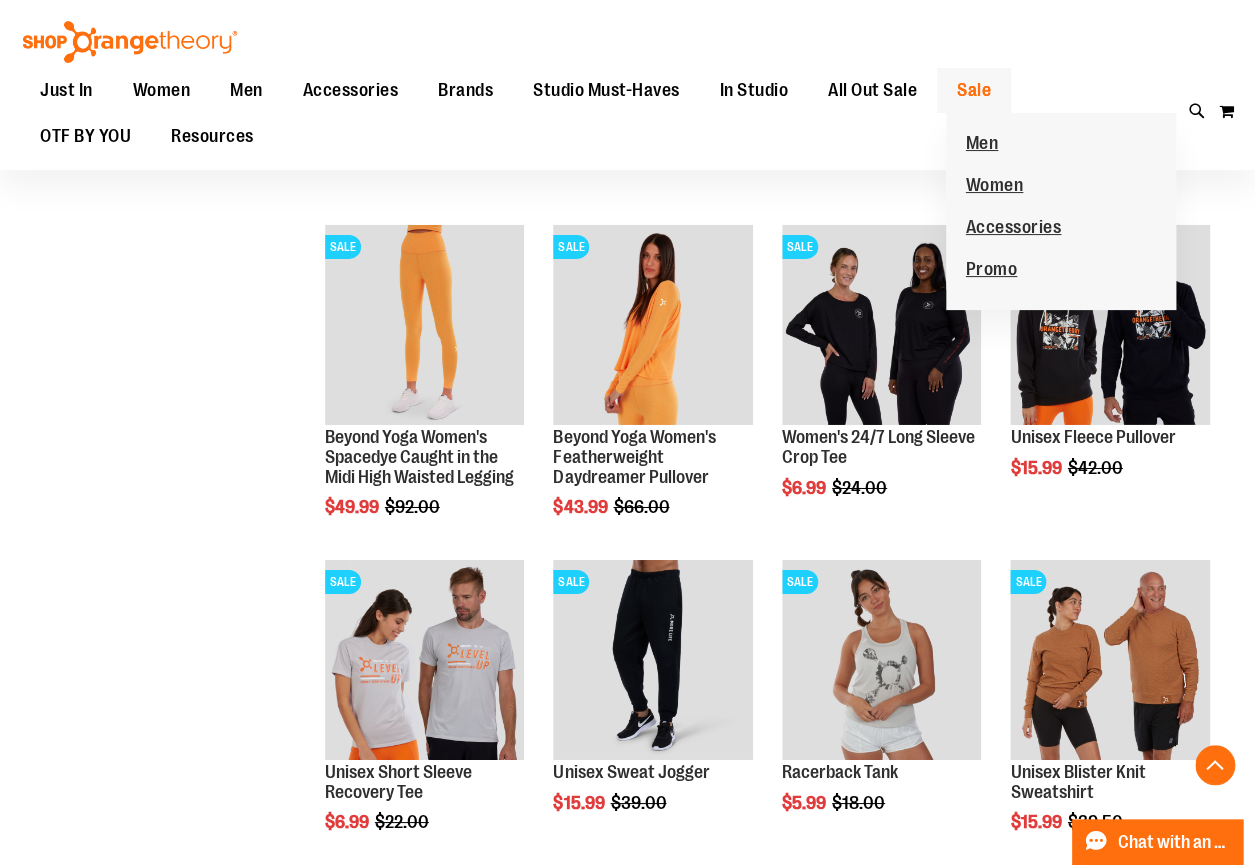 click on "Sale" at bounding box center (974, 90) 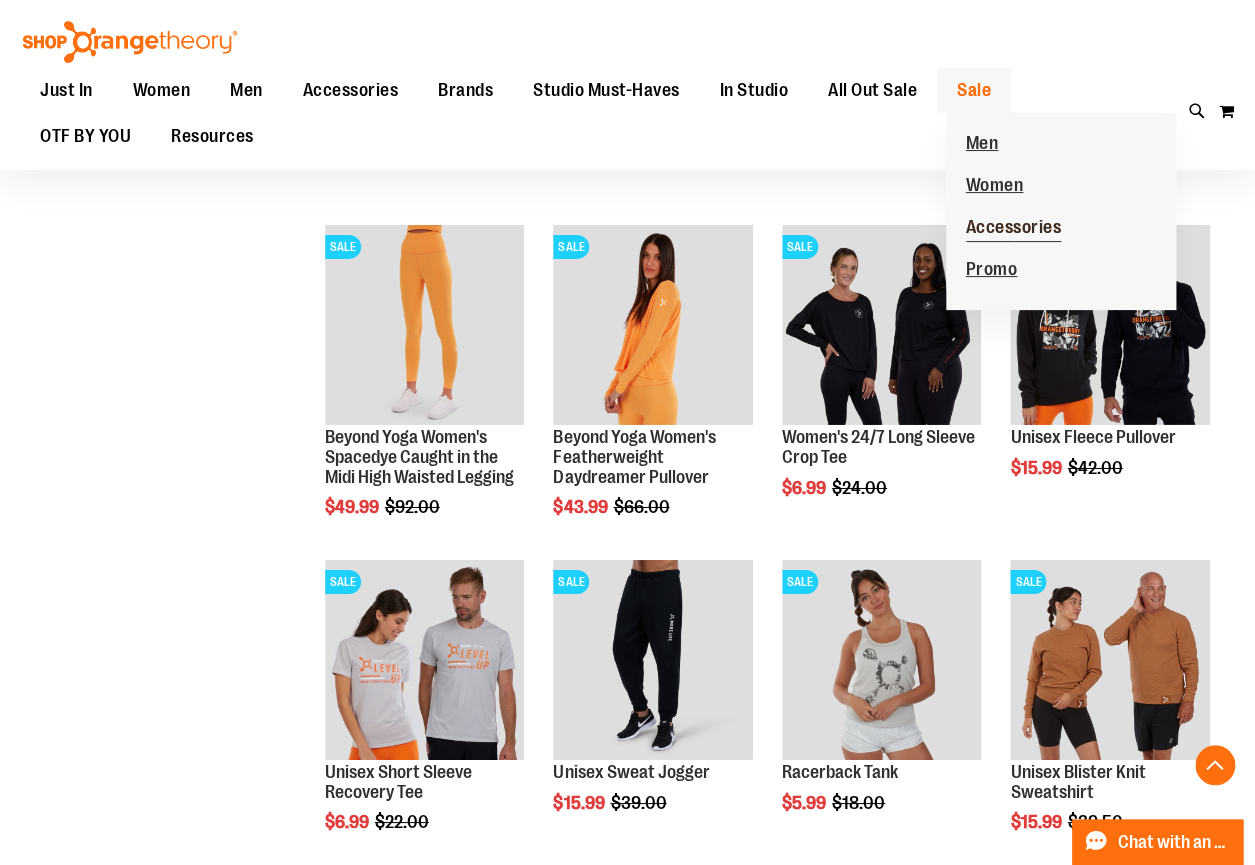 click on "Accessories" at bounding box center (1014, 229) 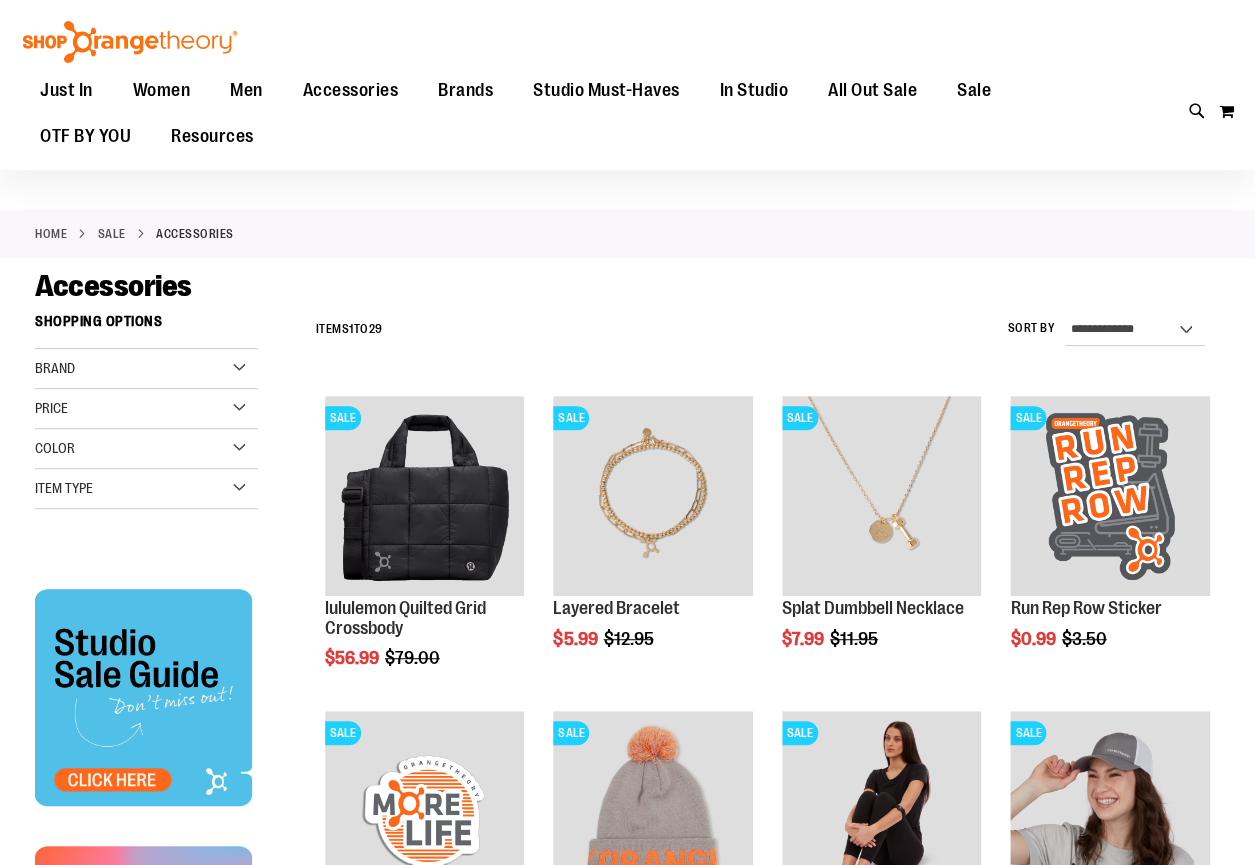 scroll, scrollTop: 180, scrollLeft: 0, axis: vertical 